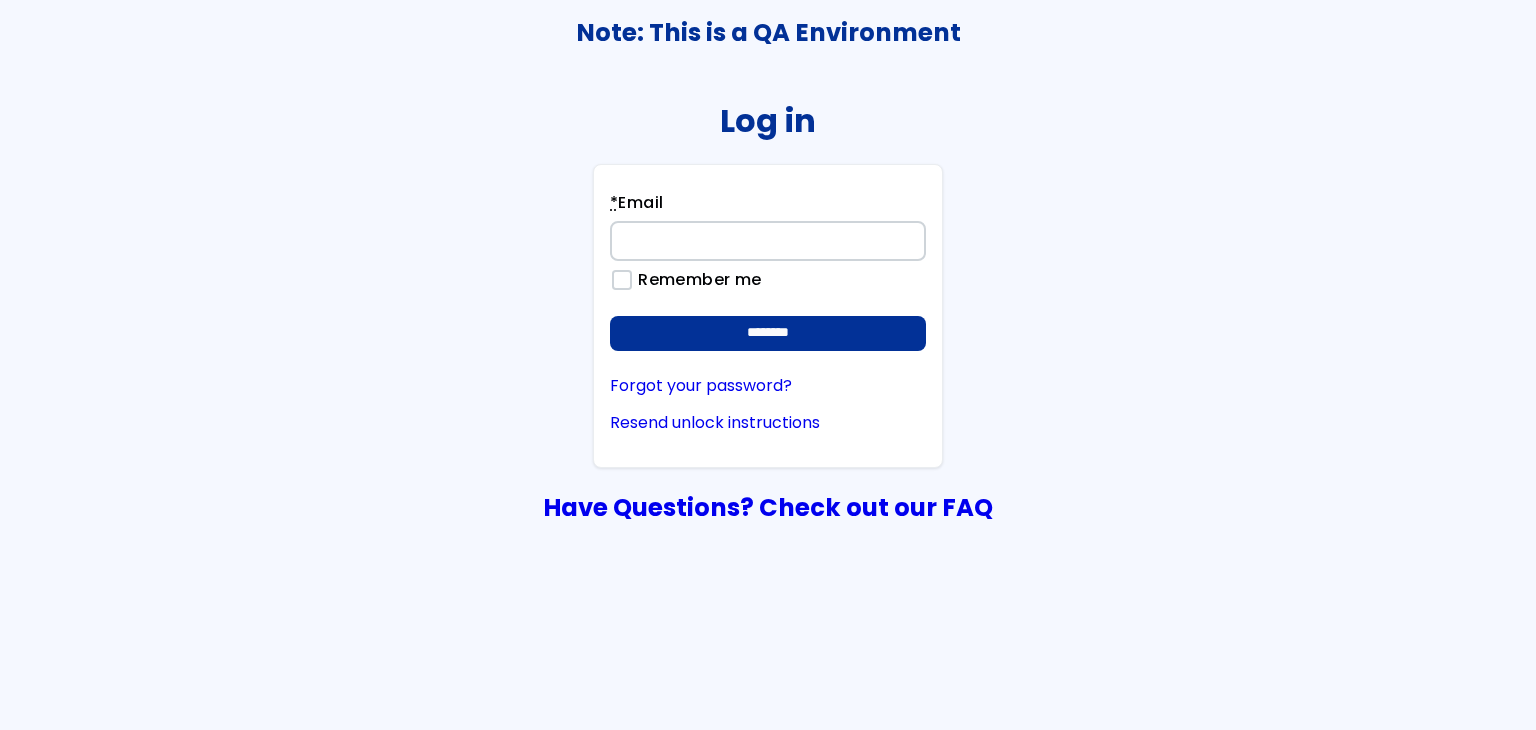 scroll, scrollTop: 0, scrollLeft: 0, axis: both 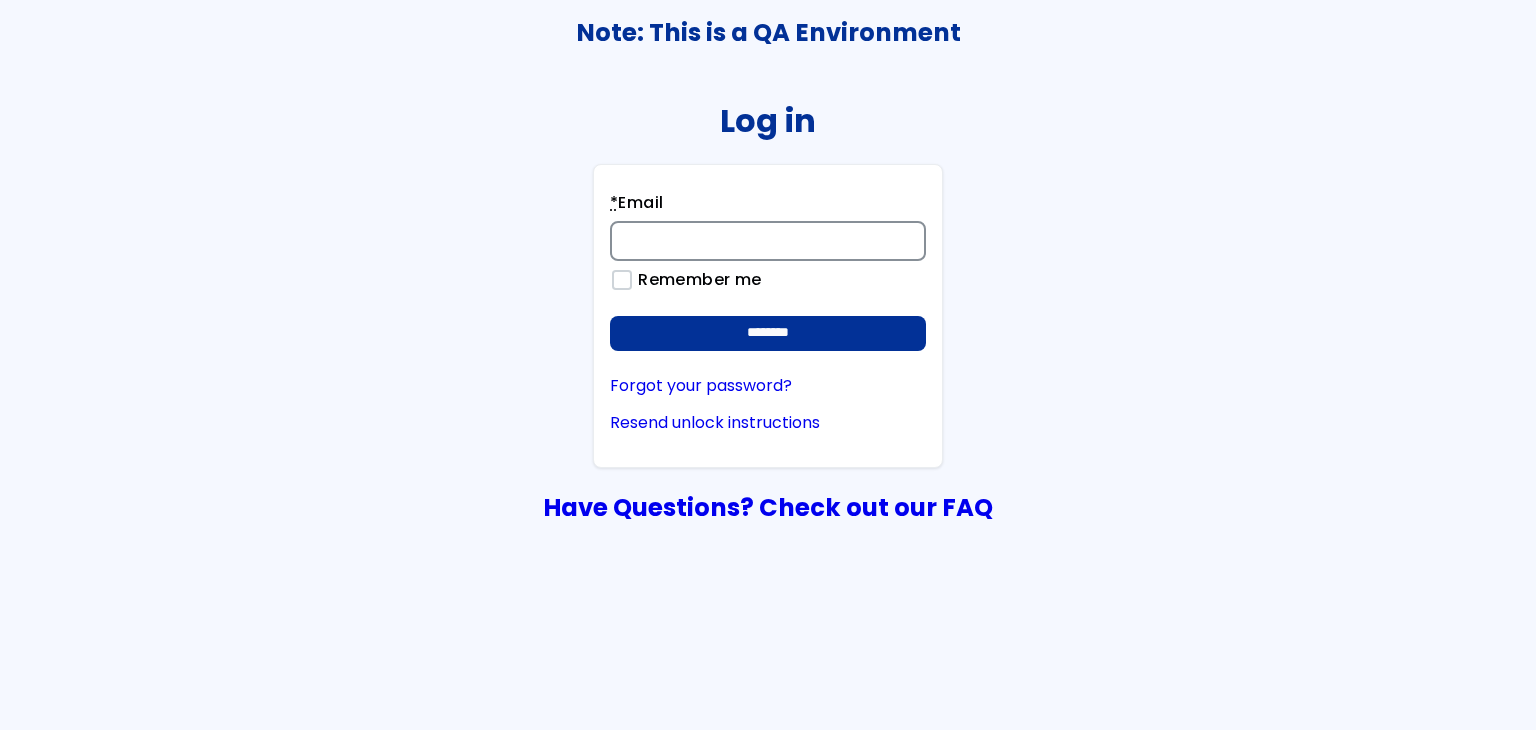 paste on "**********" 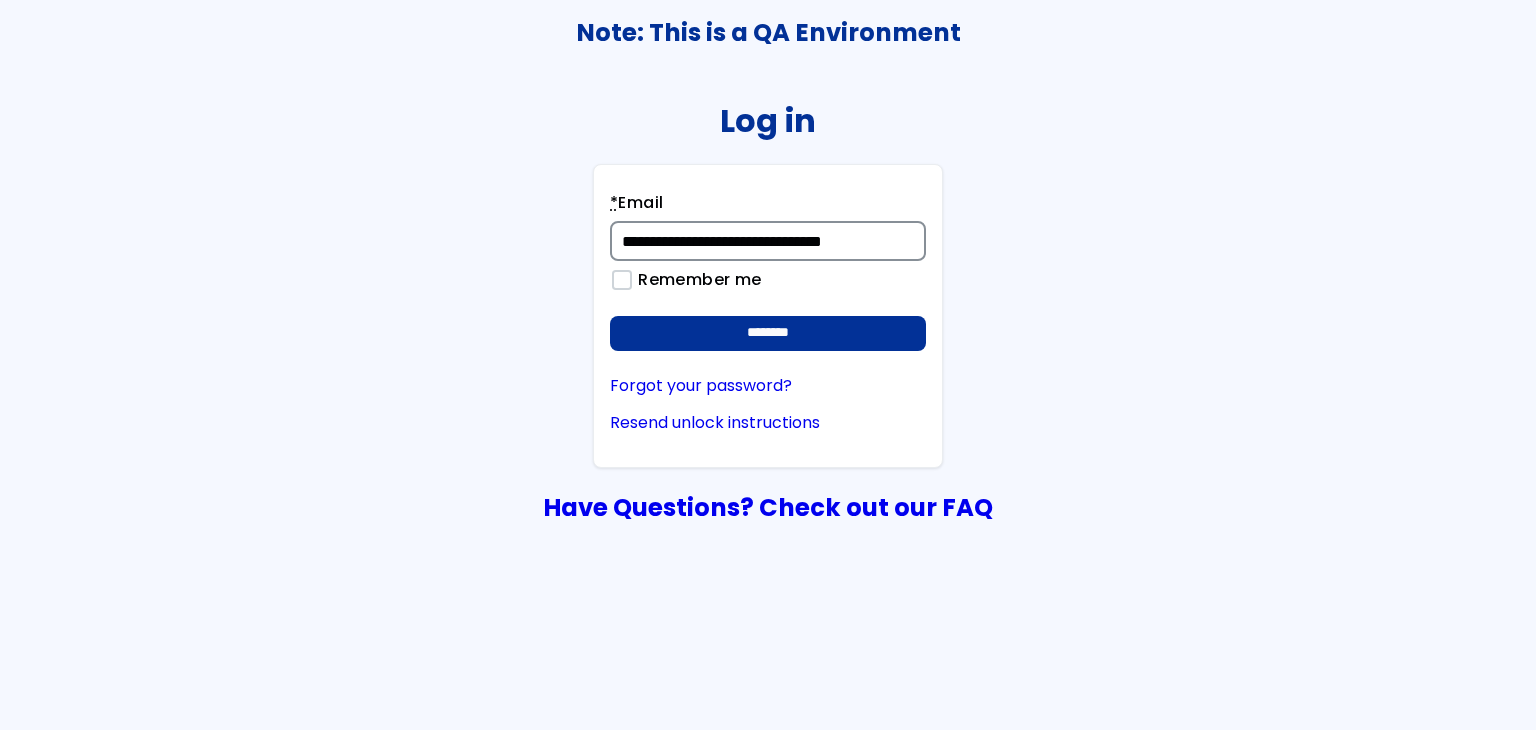 type on "**********" 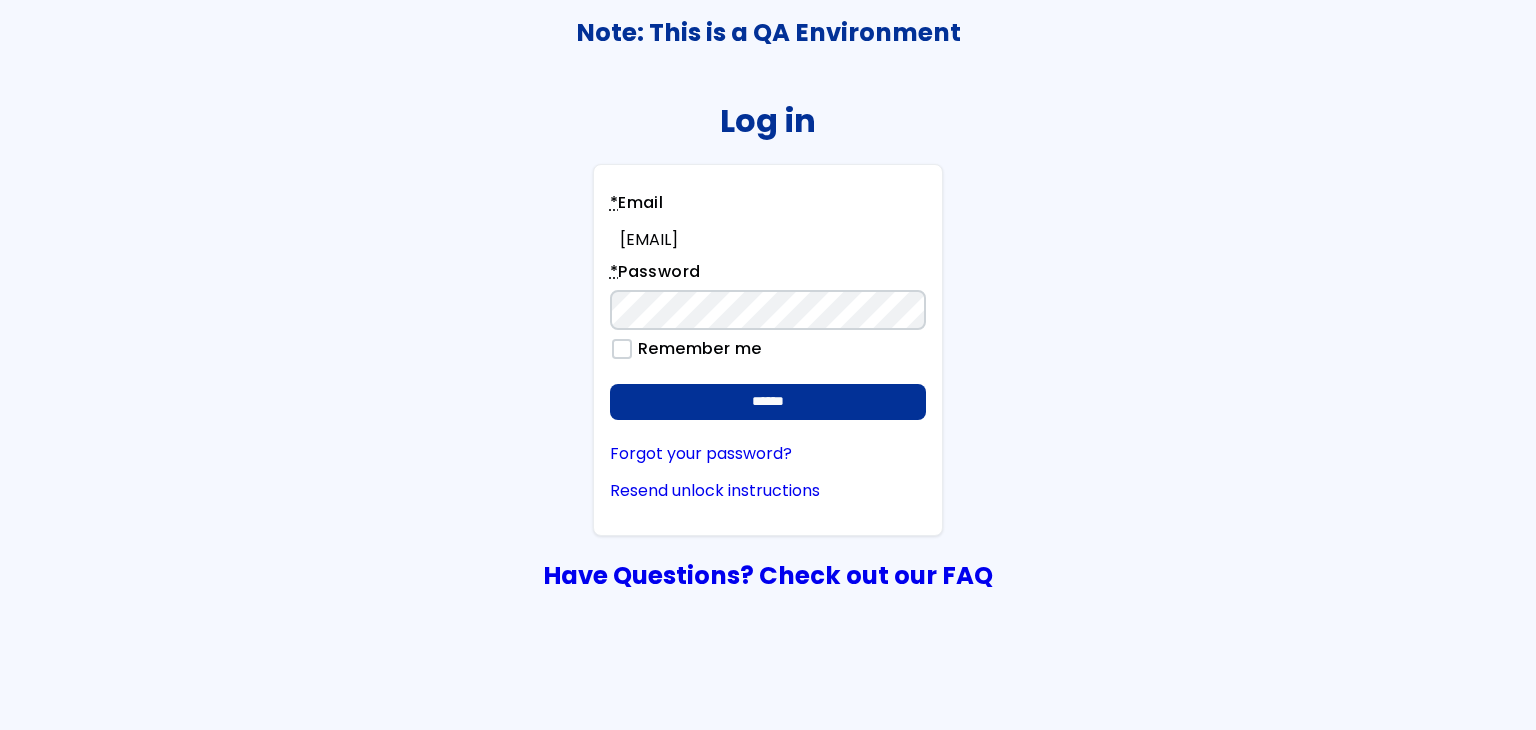 scroll, scrollTop: 0, scrollLeft: 0, axis: both 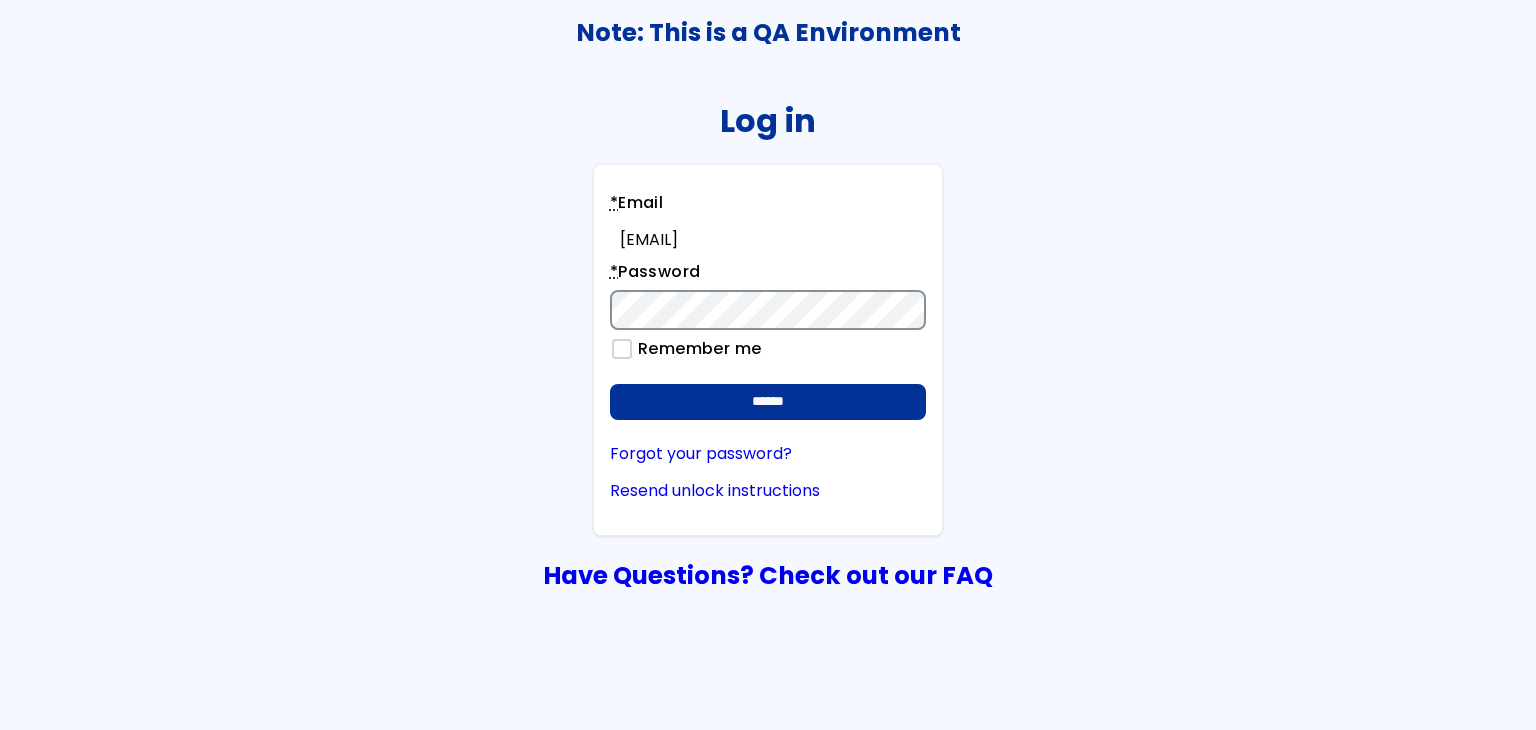 click on "******" at bounding box center [768, 402] 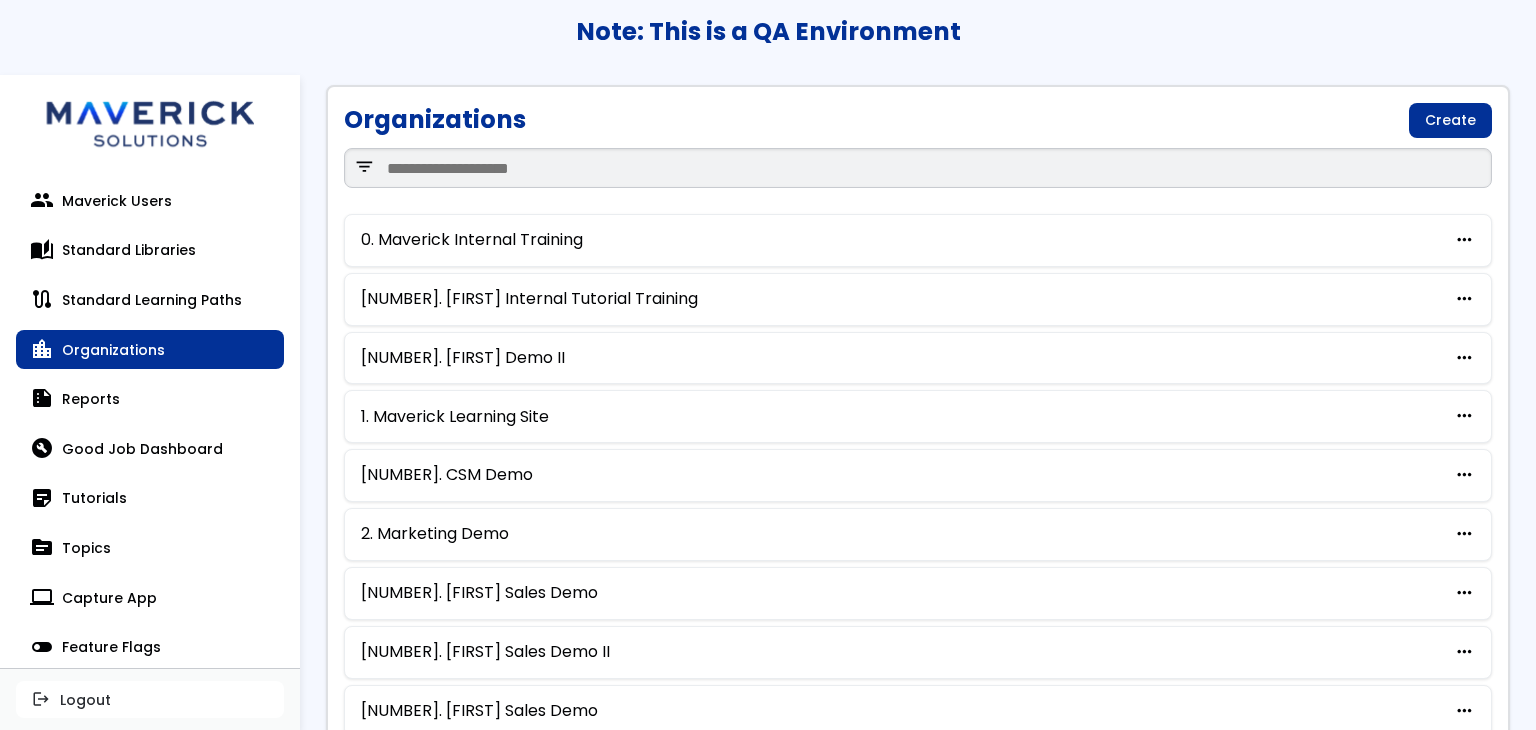 scroll, scrollTop: 0, scrollLeft: 0, axis: both 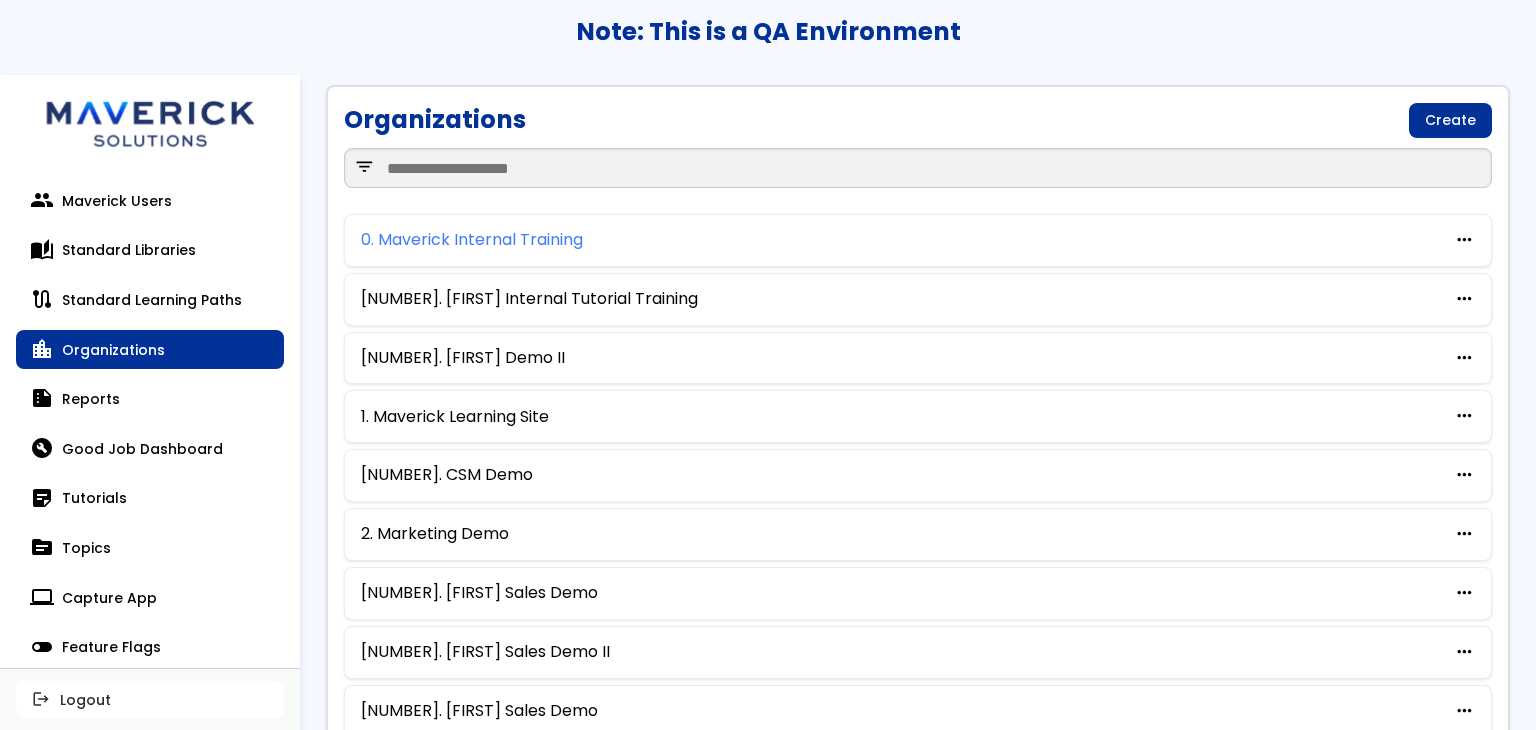 click on "0. Maverick Internal Training" at bounding box center (472, 240) 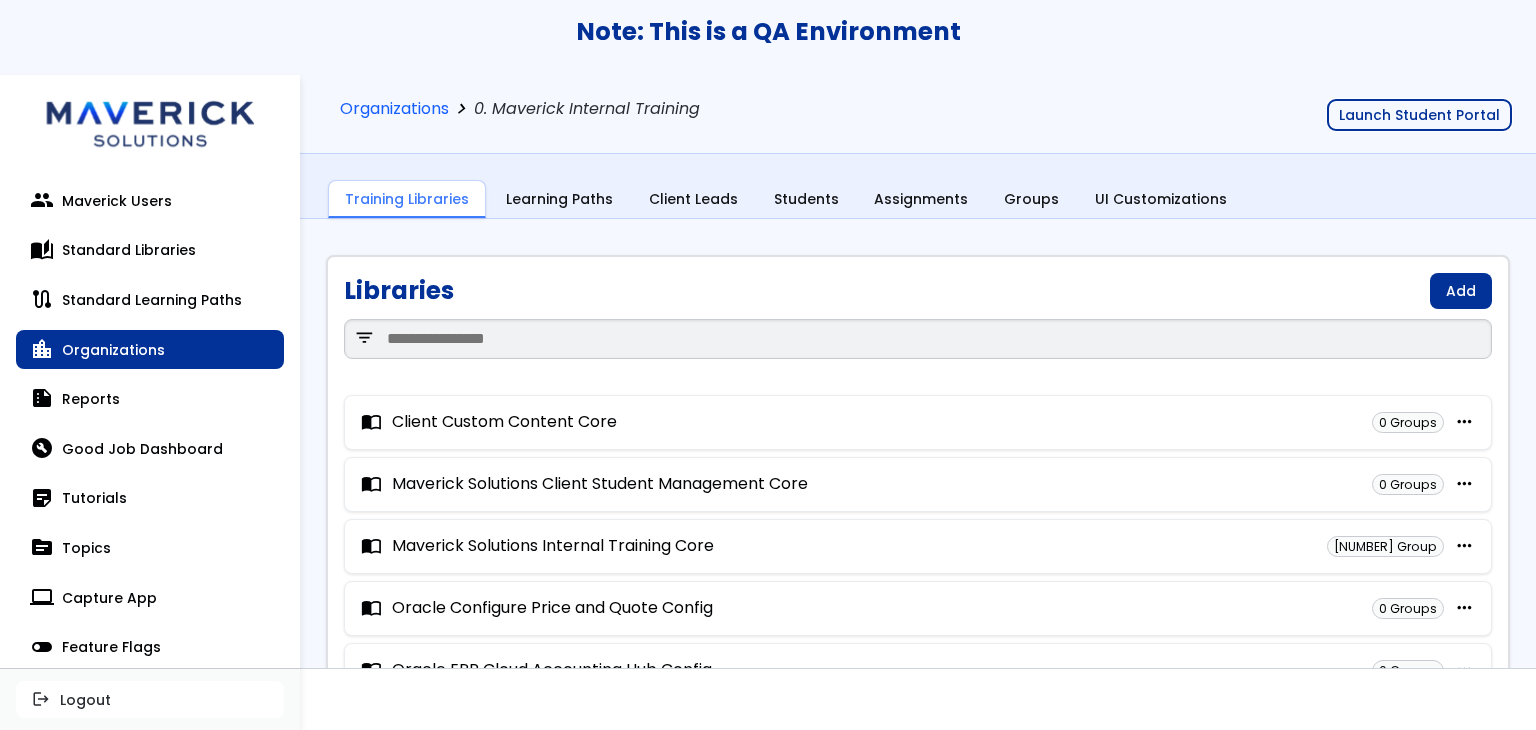 click on "Launch Student Portal" at bounding box center (1419, 115) 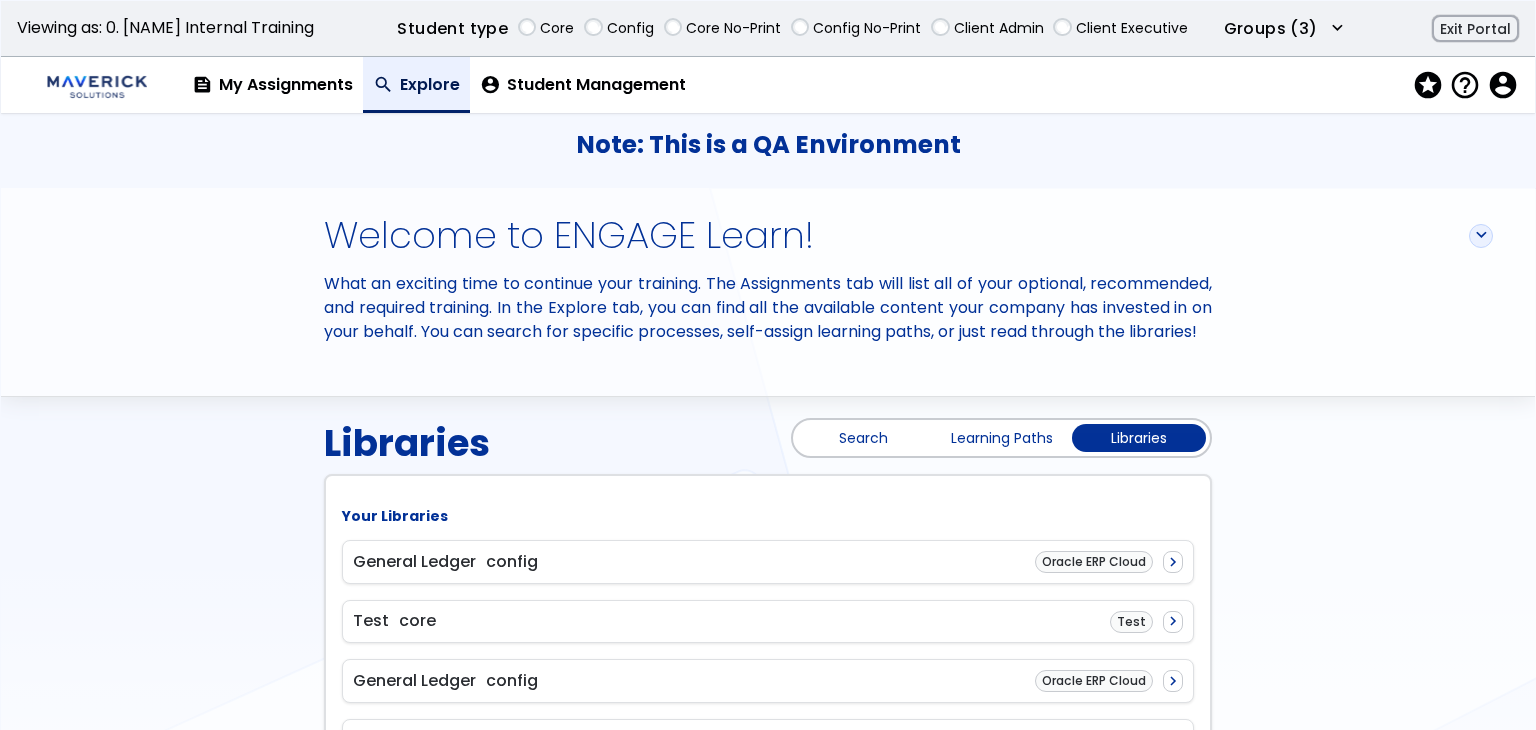 scroll, scrollTop: 0, scrollLeft: 0, axis: both 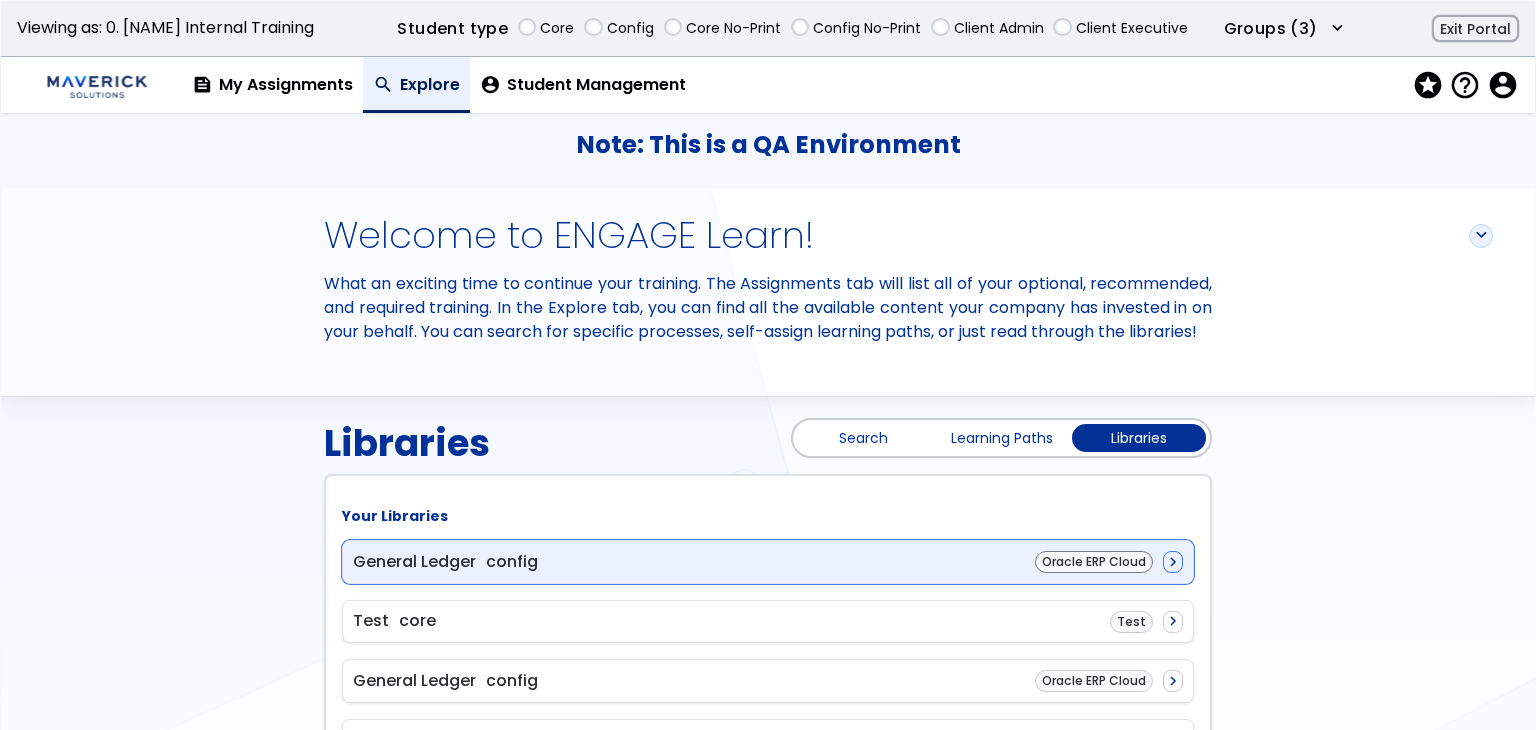 click on "General Ledger config Oracle ERP Cloud navigate_next" at bounding box center (768, 562) 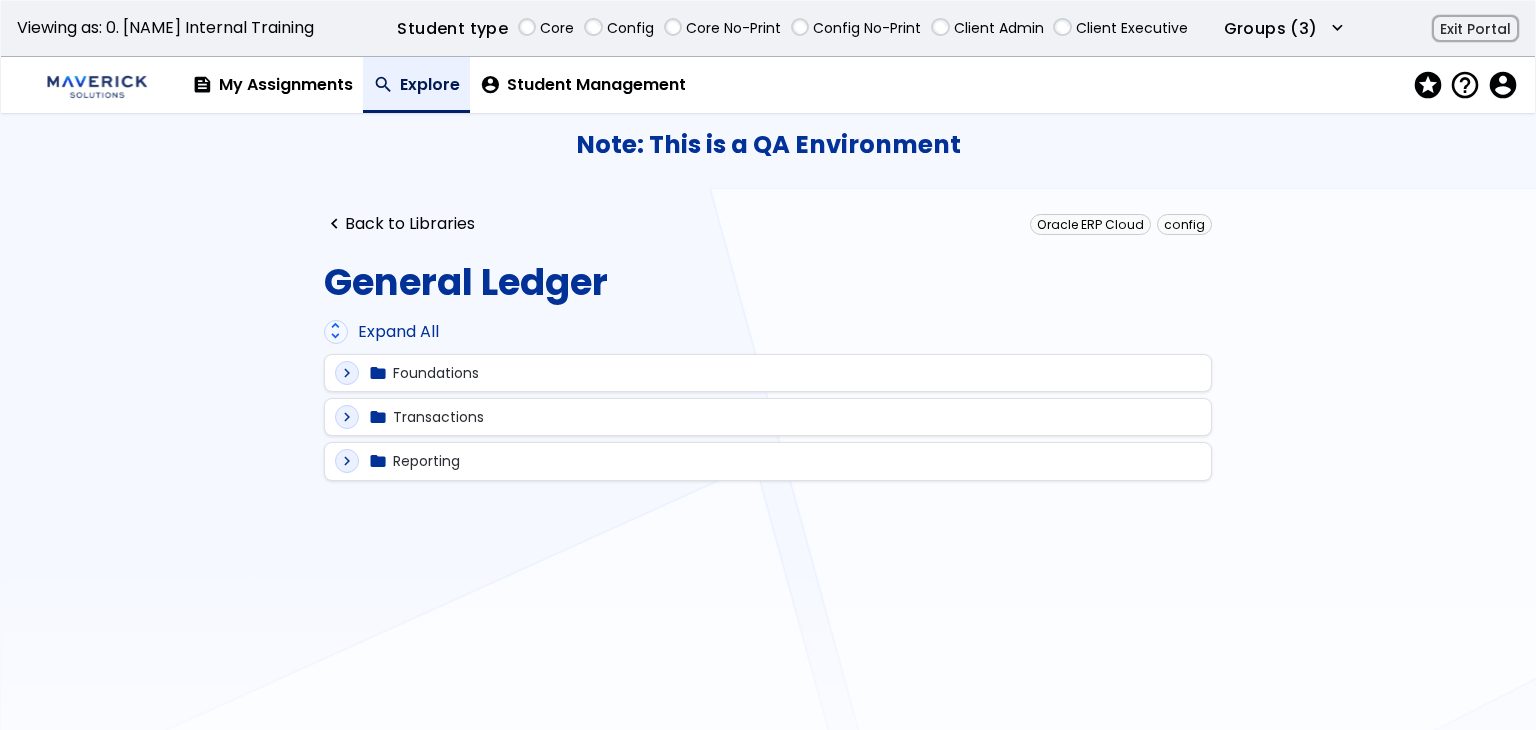 click on "unfold_more Expand All" at bounding box center (768, 332) 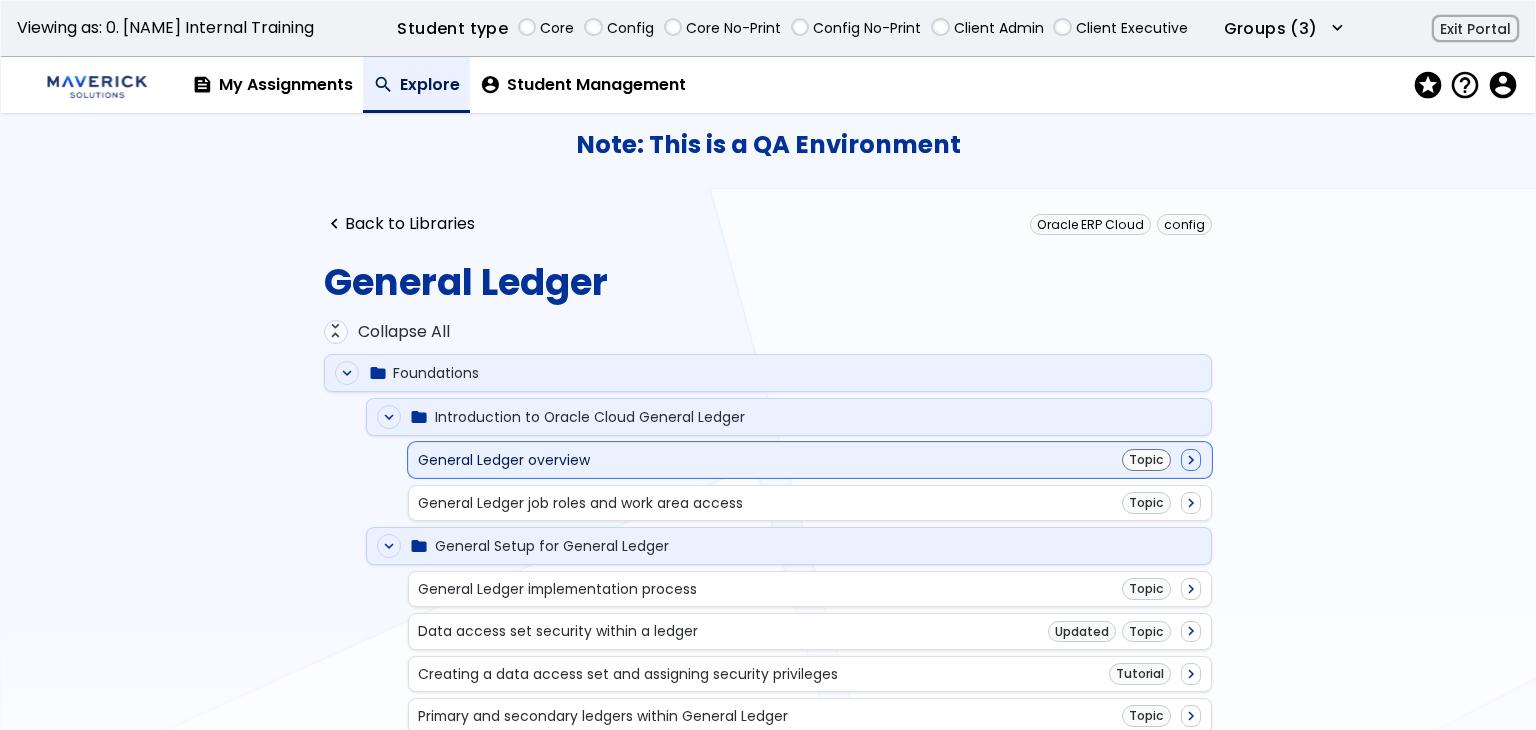 click on "General Ledger overview Topic navigate_next" at bounding box center [809, 460] 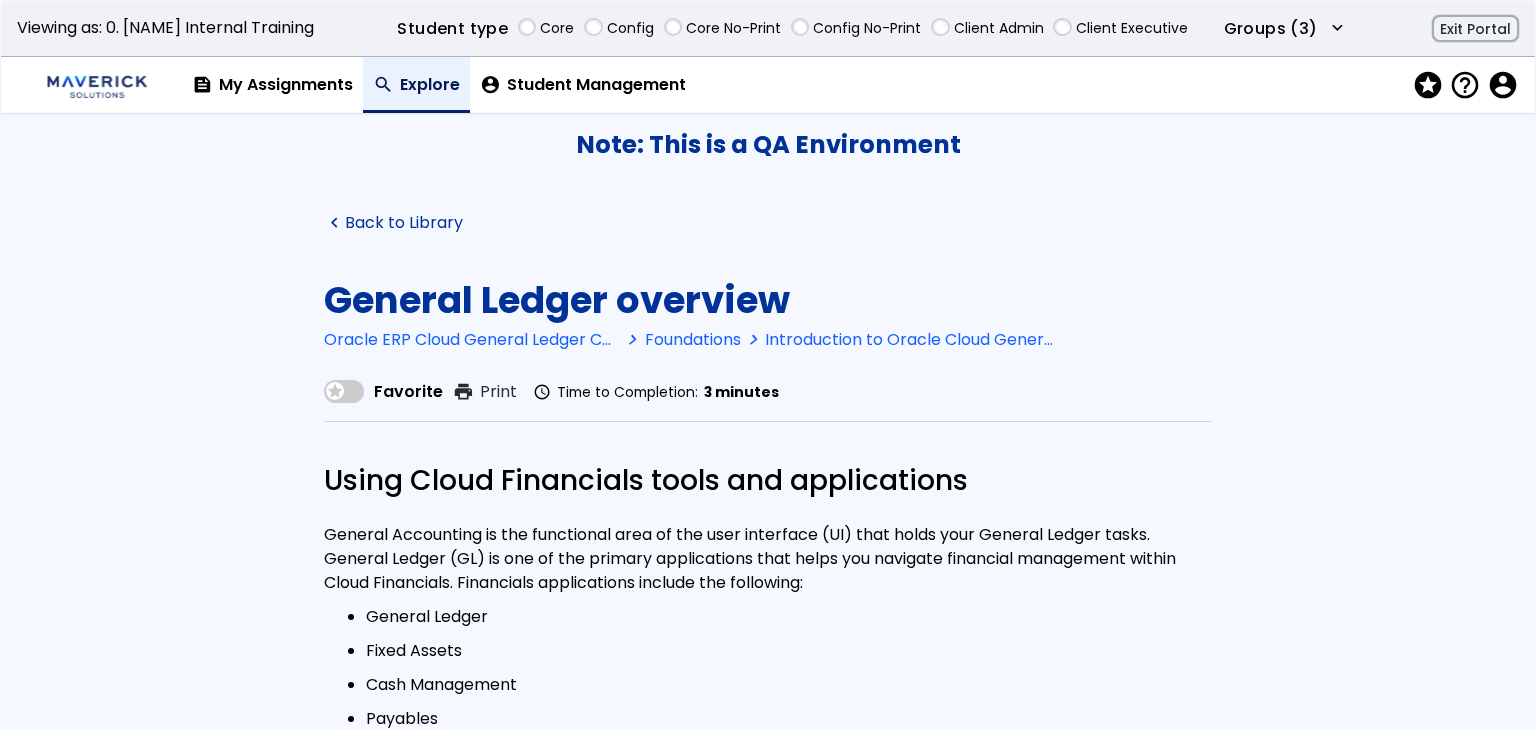 click on "navigate_before Back to Library" at bounding box center [393, 223] 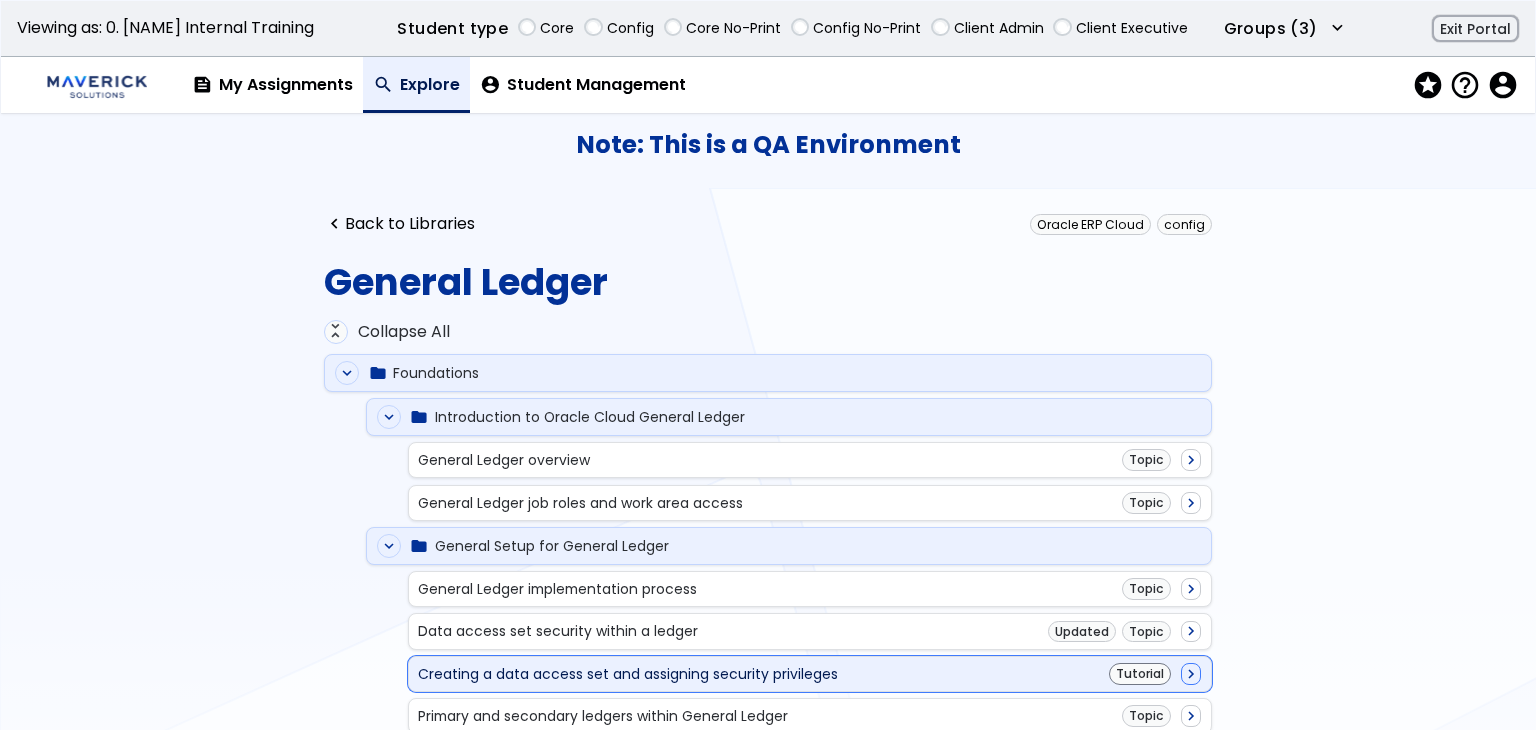 click on "Creating a data access set and assigning security privileges Tutorial navigate_next" at bounding box center (809, 674) 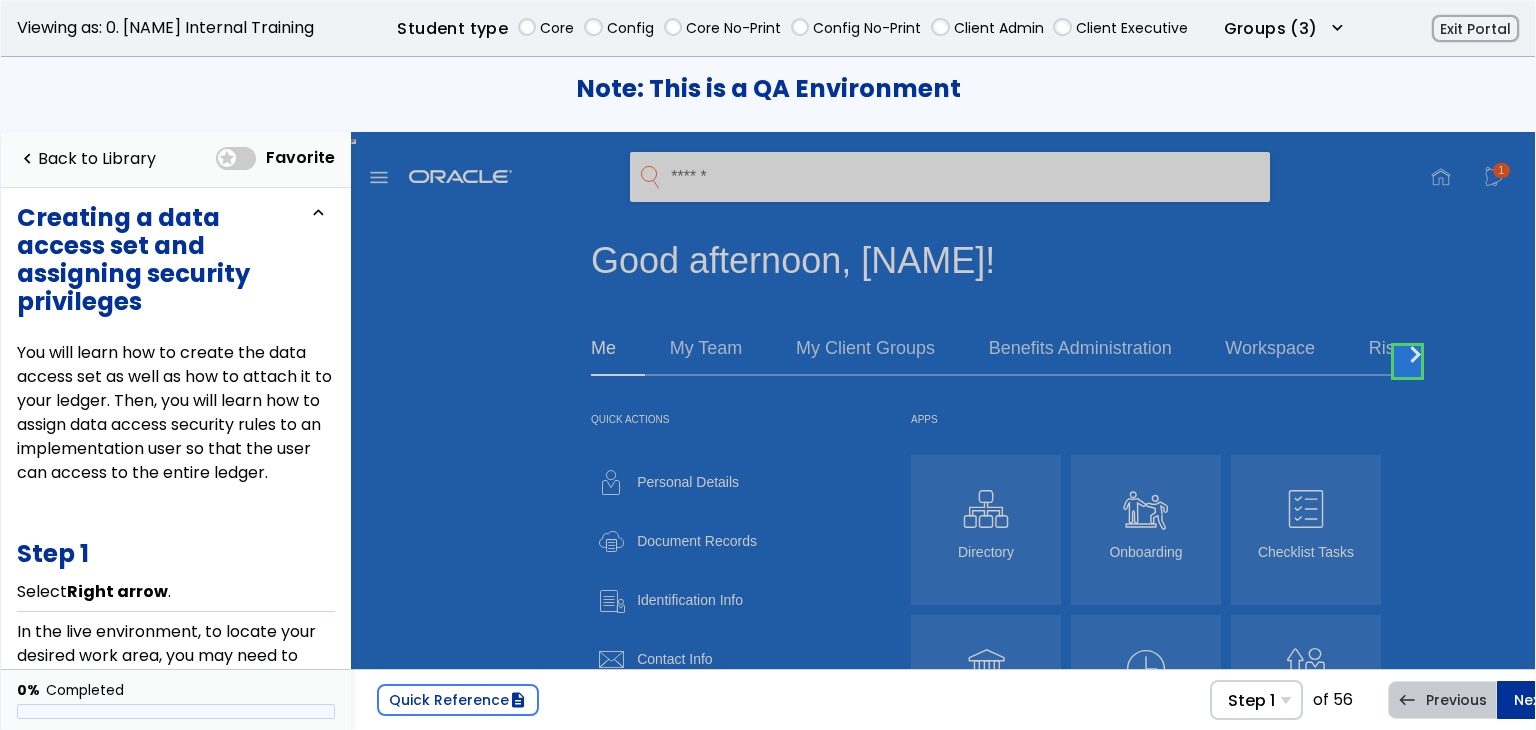 scroll, scrollTop: 0, scrollLeft: 0, axis: both 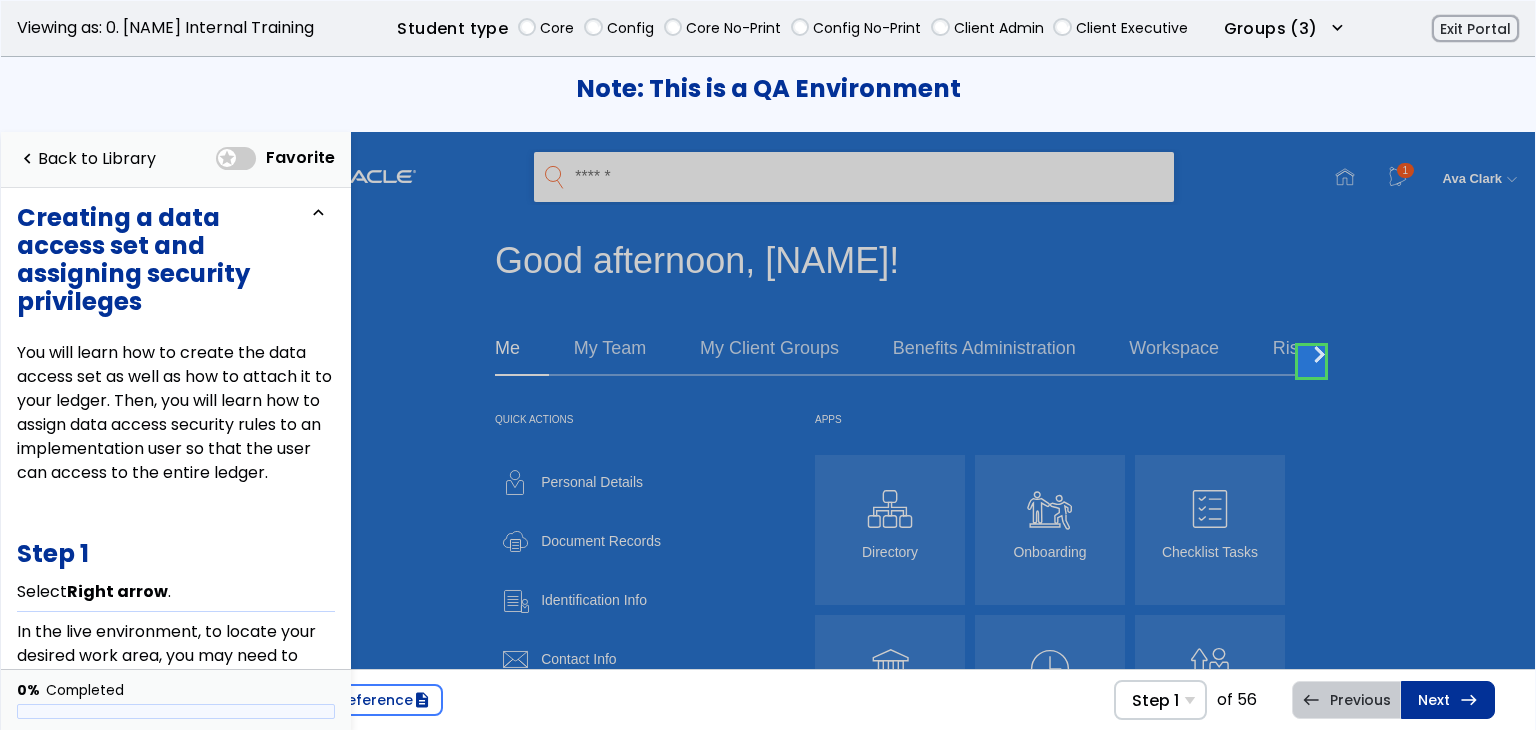 click on "Me
My Team
My Client Groups
Benefits Administration
Workspace
Risk Management
Partner Management
Sales
Service
Help Desk
Business Plans
Subscription Management
Contract Management
Order Management
Supply Chain Execution
Receivables
Supply Chain Planning
Product Management
Supplier Portal
Payables
General Accounting
Intercompany Accounting
Cash Management
Fixed Assets
Customer Data Management
Expenses
Incentive Compensation
Procurement
My Enterprise
Collections
Tools
Configuration
Others
Quick Actions
Personal Details
Document Records
Identification Info
Contact Info
Family and Emergency Contacts
Public Info
Change Photo
Share Data Access
Share Personal Info
Employment Info
Show More
Apps
Directory
Onboarding
Checklist Tasks
Pay
Time and Absences
Career and Performance
Personal Information
Learning" at bounding box center (895, 702) 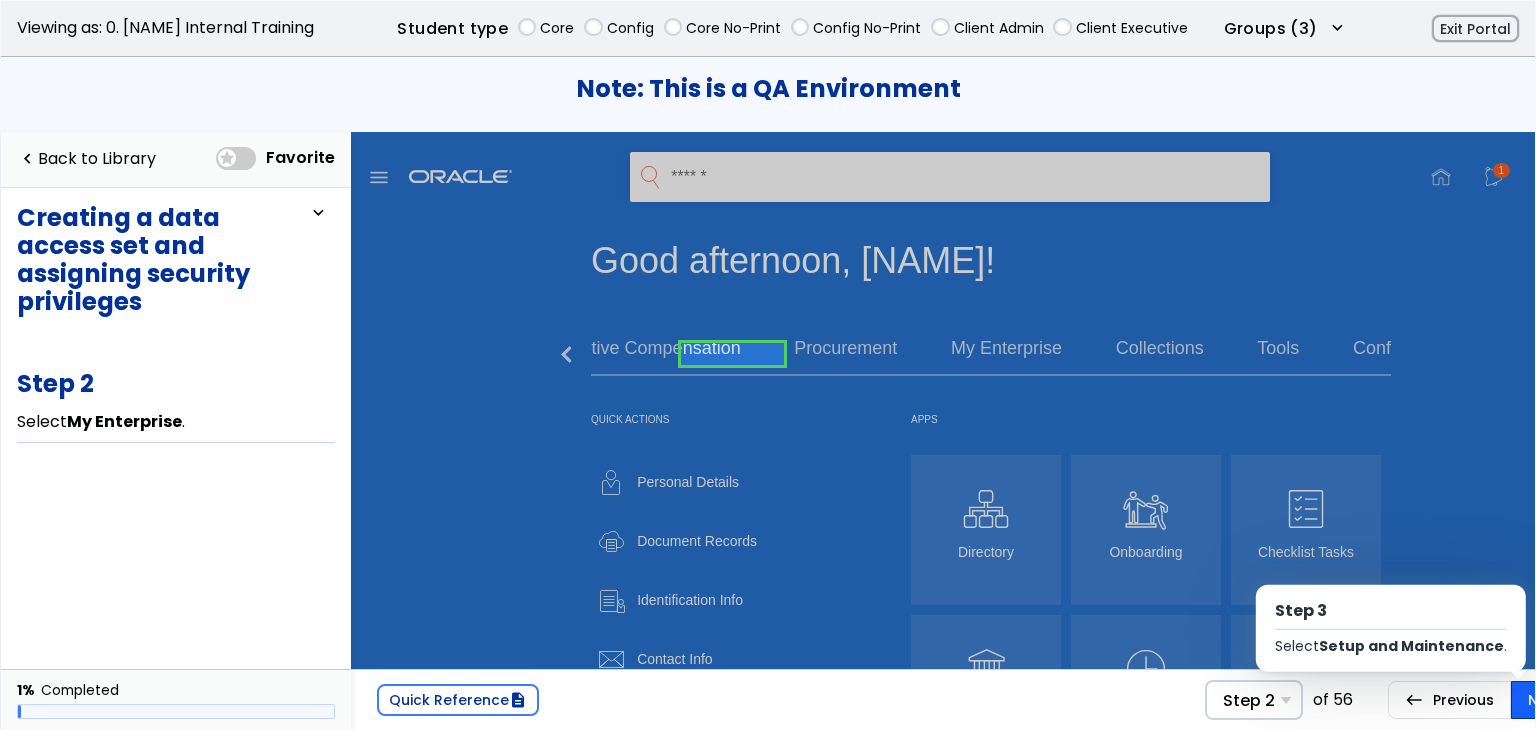scroll, scrollTop: 0, scrollLeft: 0, axis: both 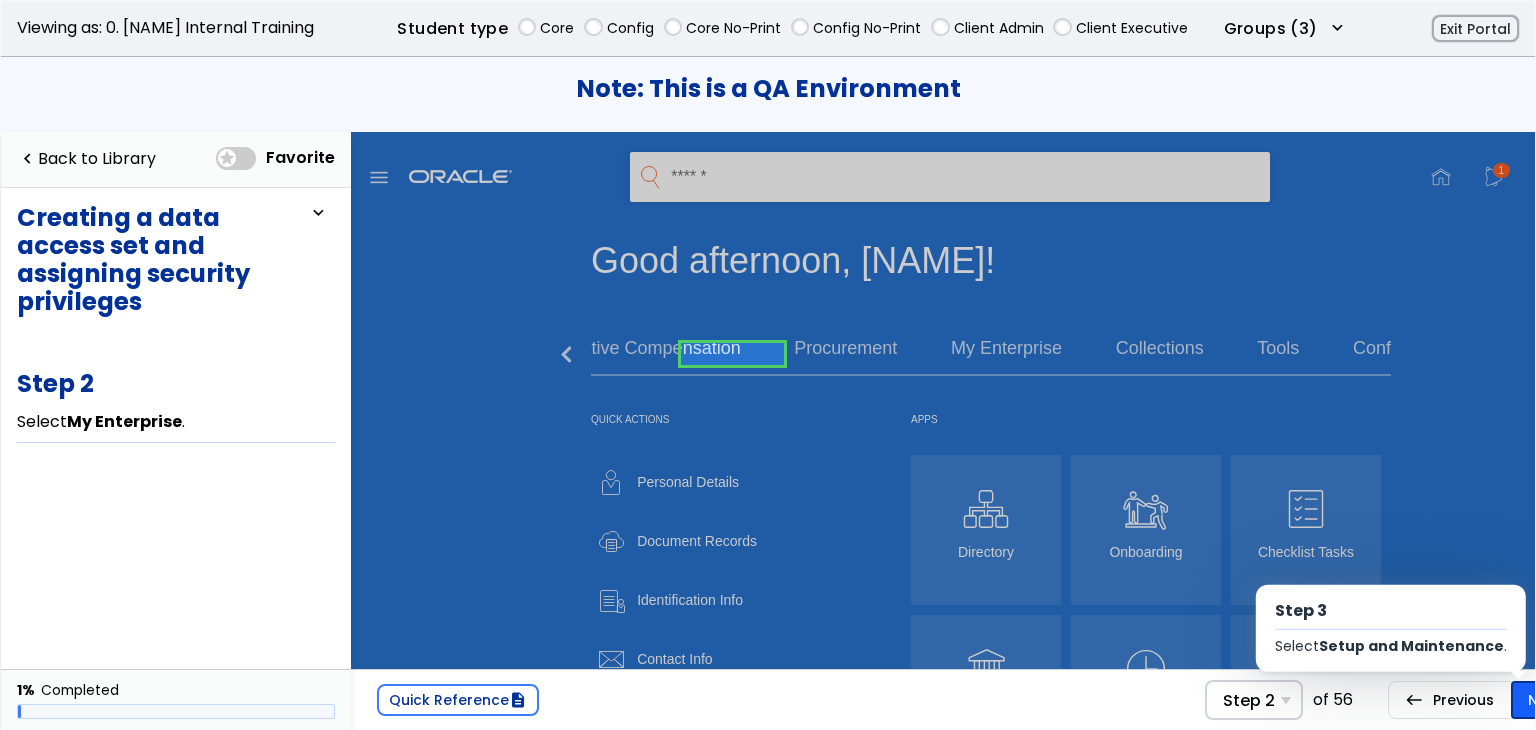 click on "Next east Step 3 Select Setup and Maintenance ." 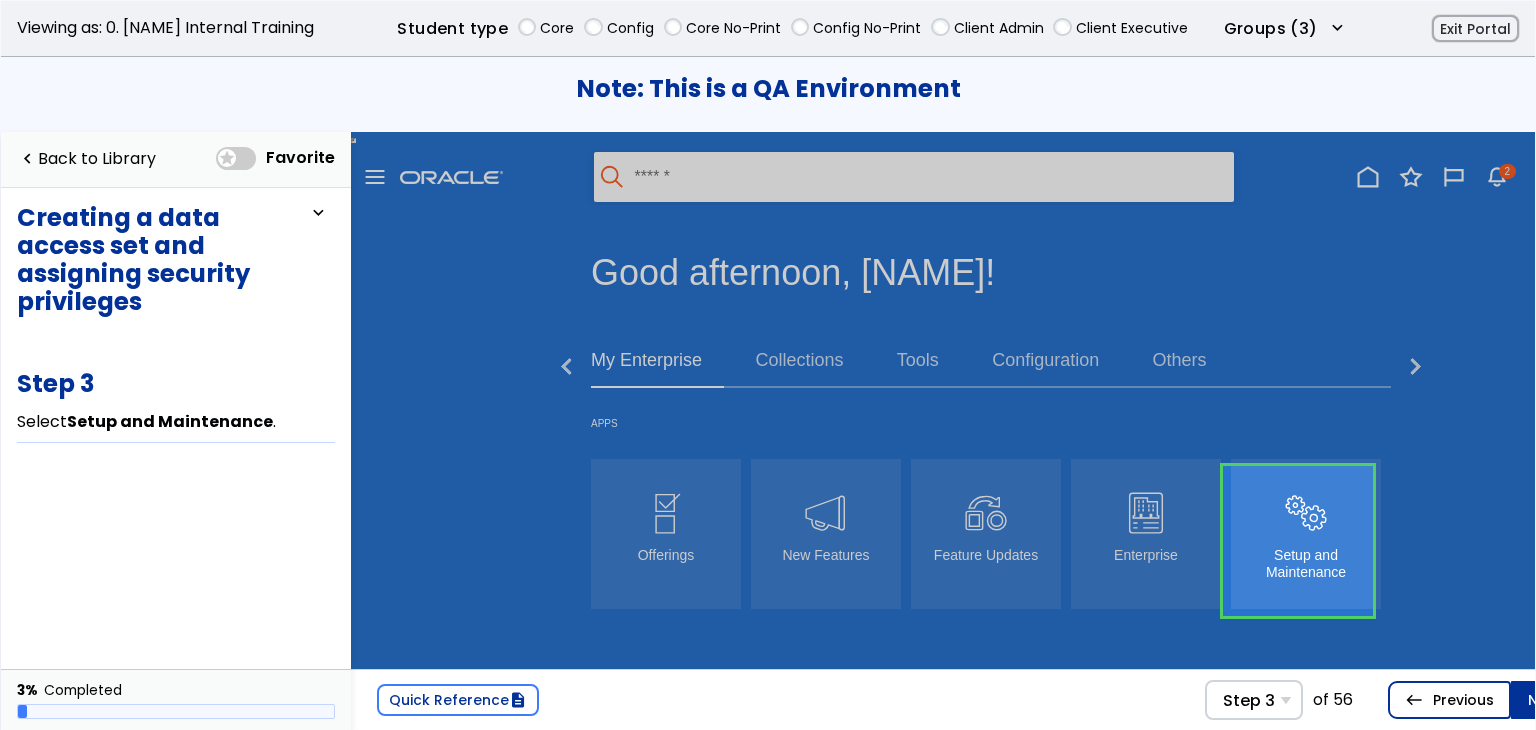 scroll, scrollTop: 0, scrollLeft: 0, axis: both 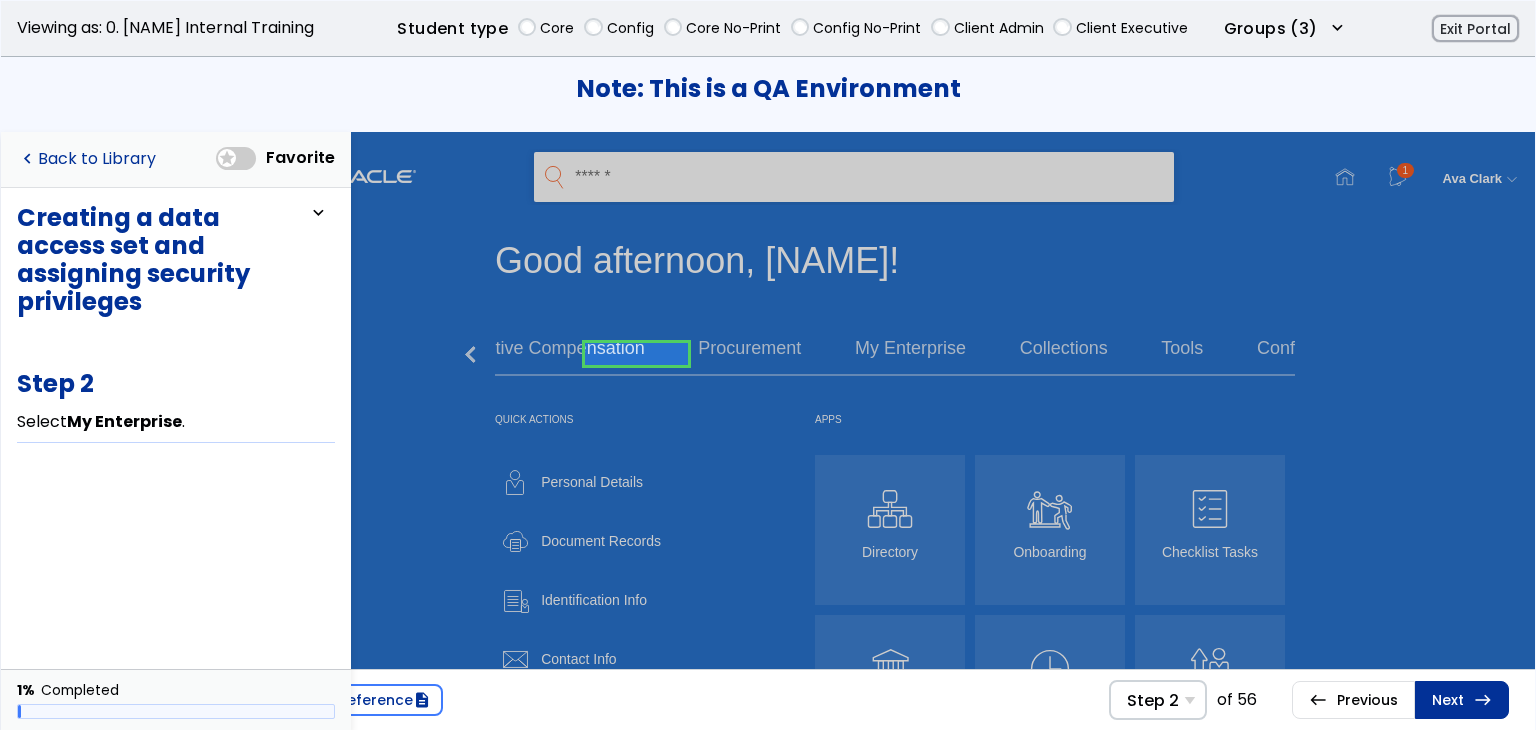click on "navigate_before Back to Library" at bounding box center [86, 159] 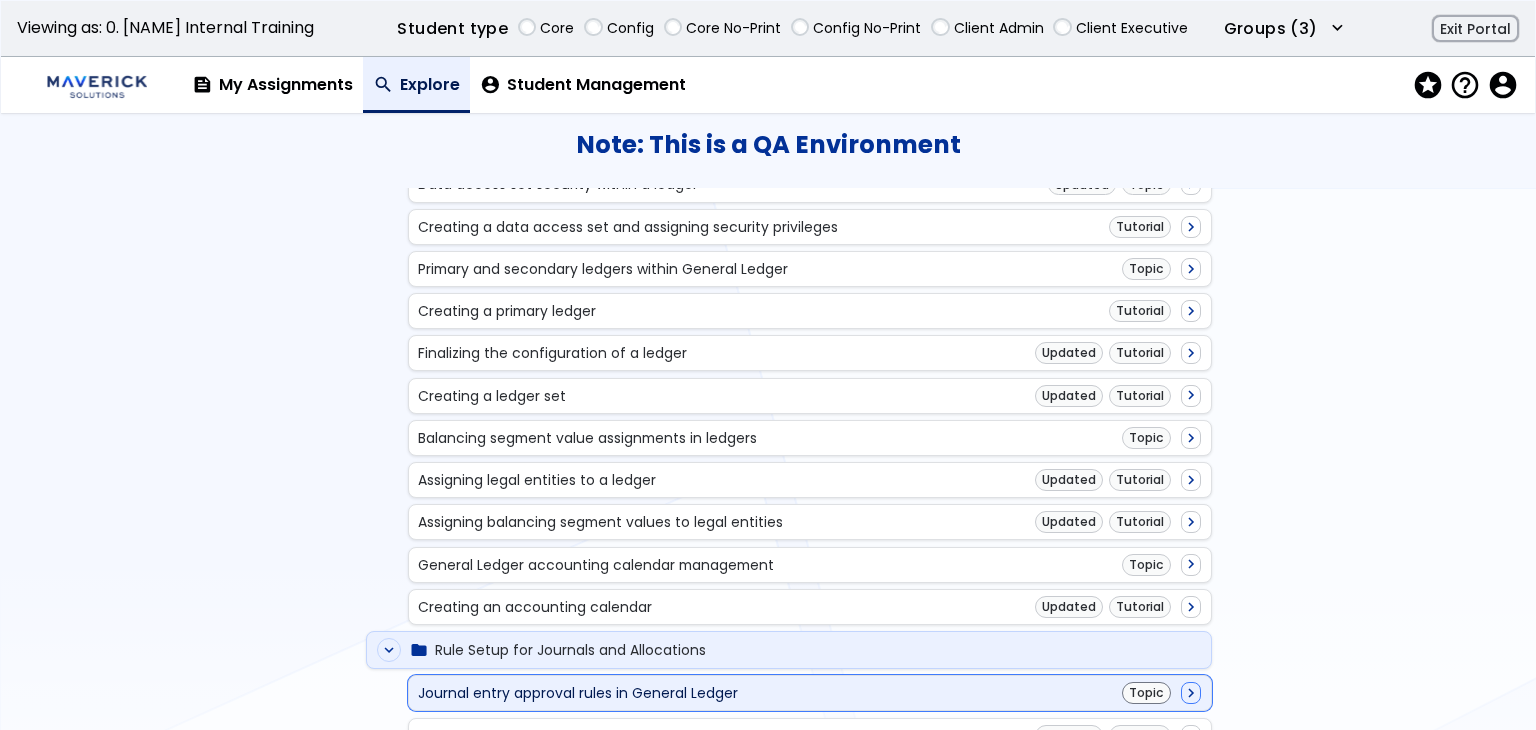 scroll, scrollTop: 600, scrollLeft: 0, axis: vertical 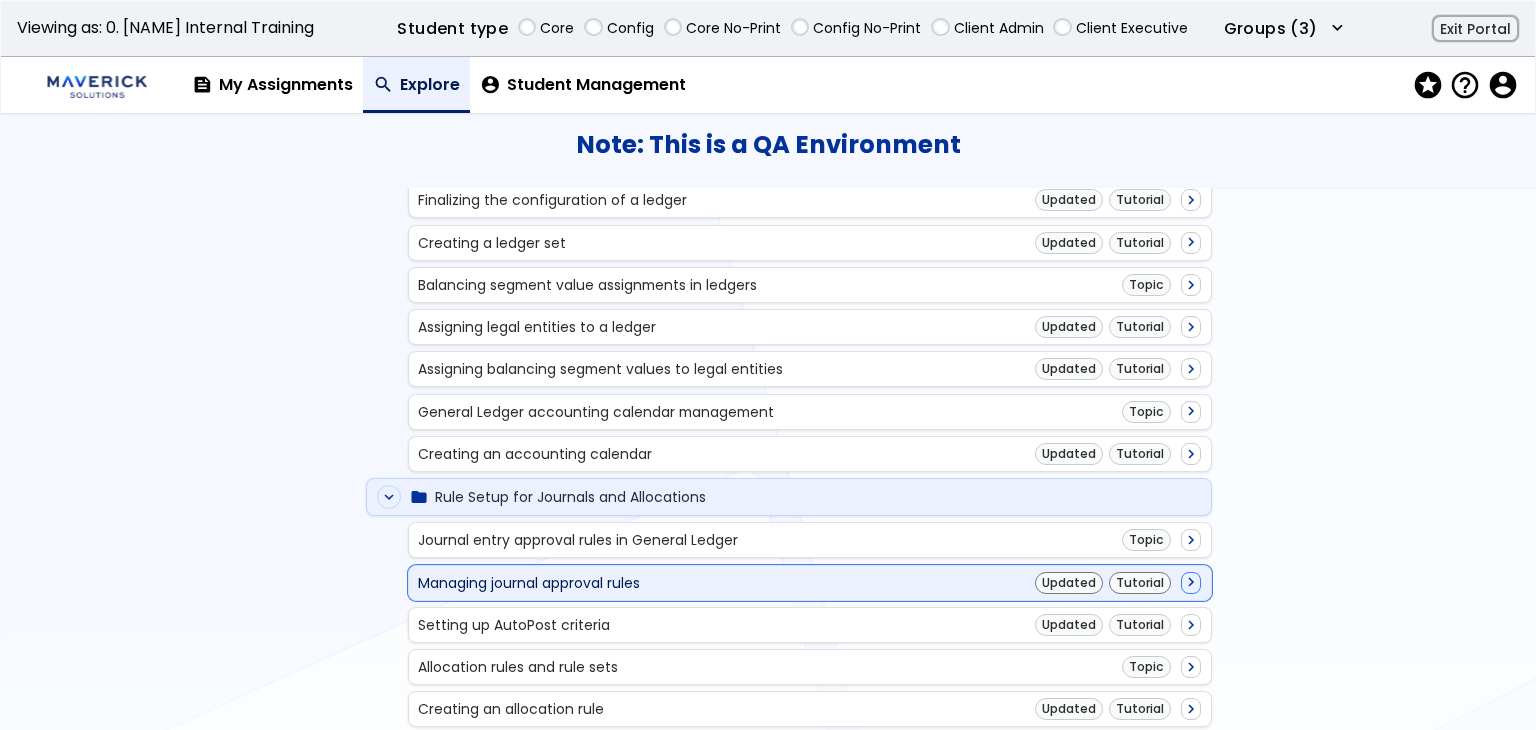 click on "Managing journal approval rules Updated Tutorial navigate_next" at bounding box center [809, 583] 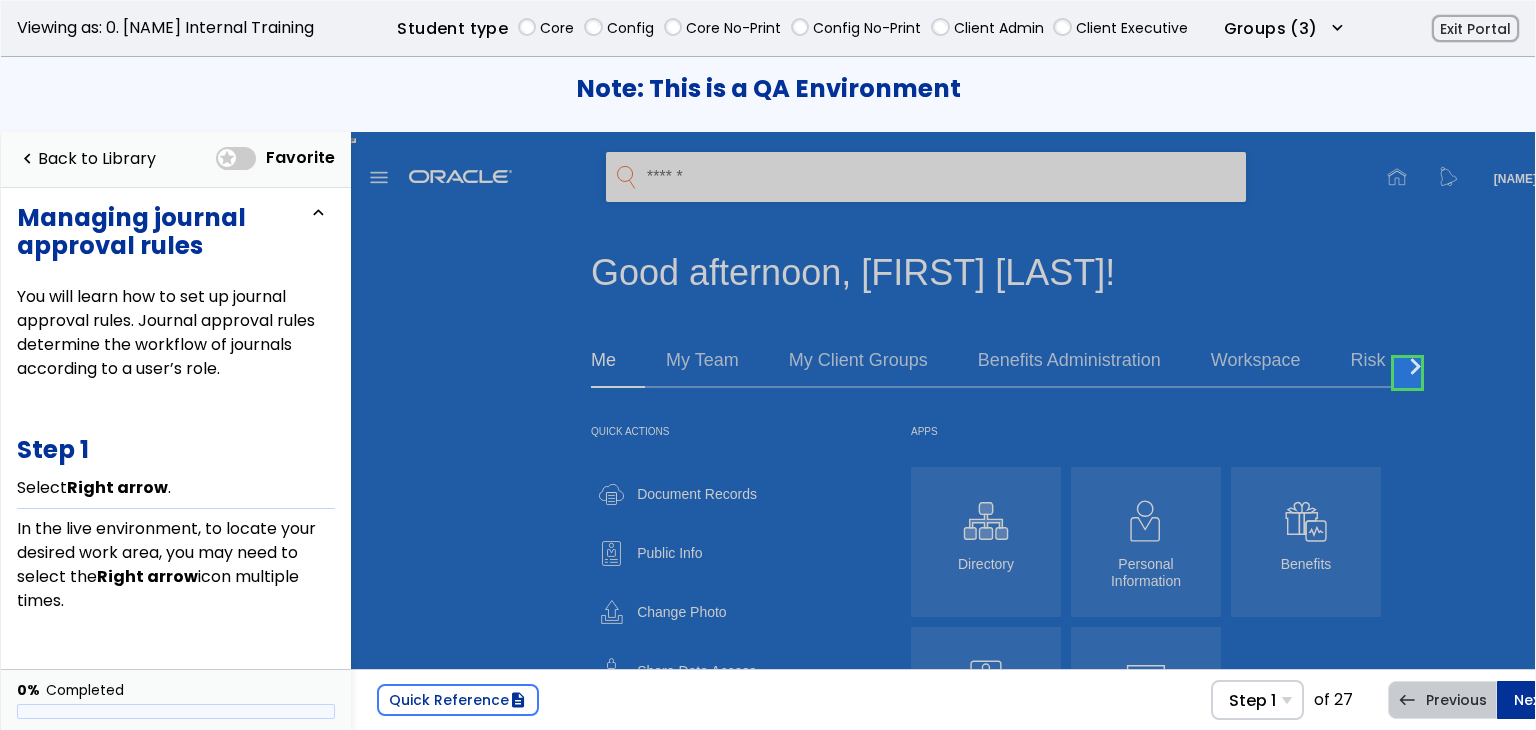 scroll, scrollTop: 2, scrollLeft: 0, axis: vertical 